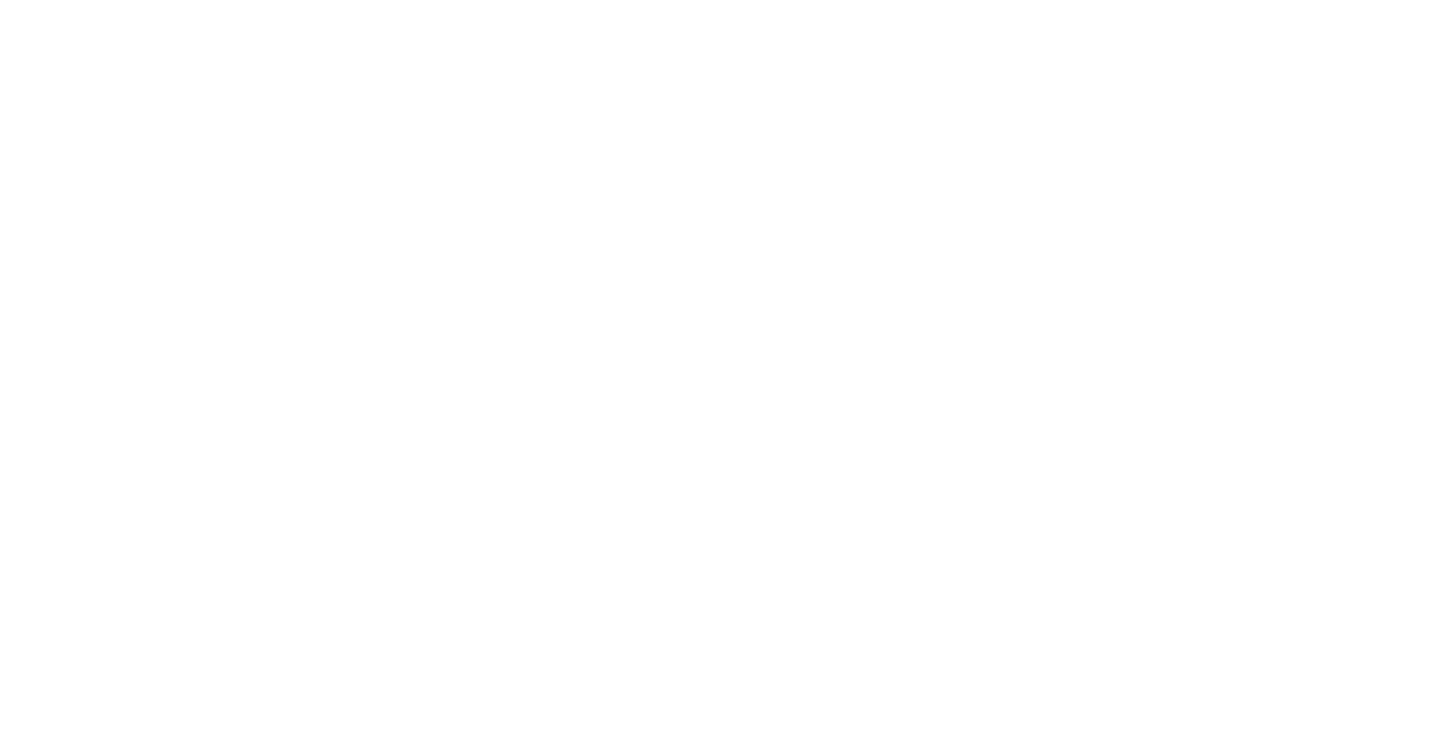 scroll, scrollTop: 0, scrollLeft: 0, axis: both 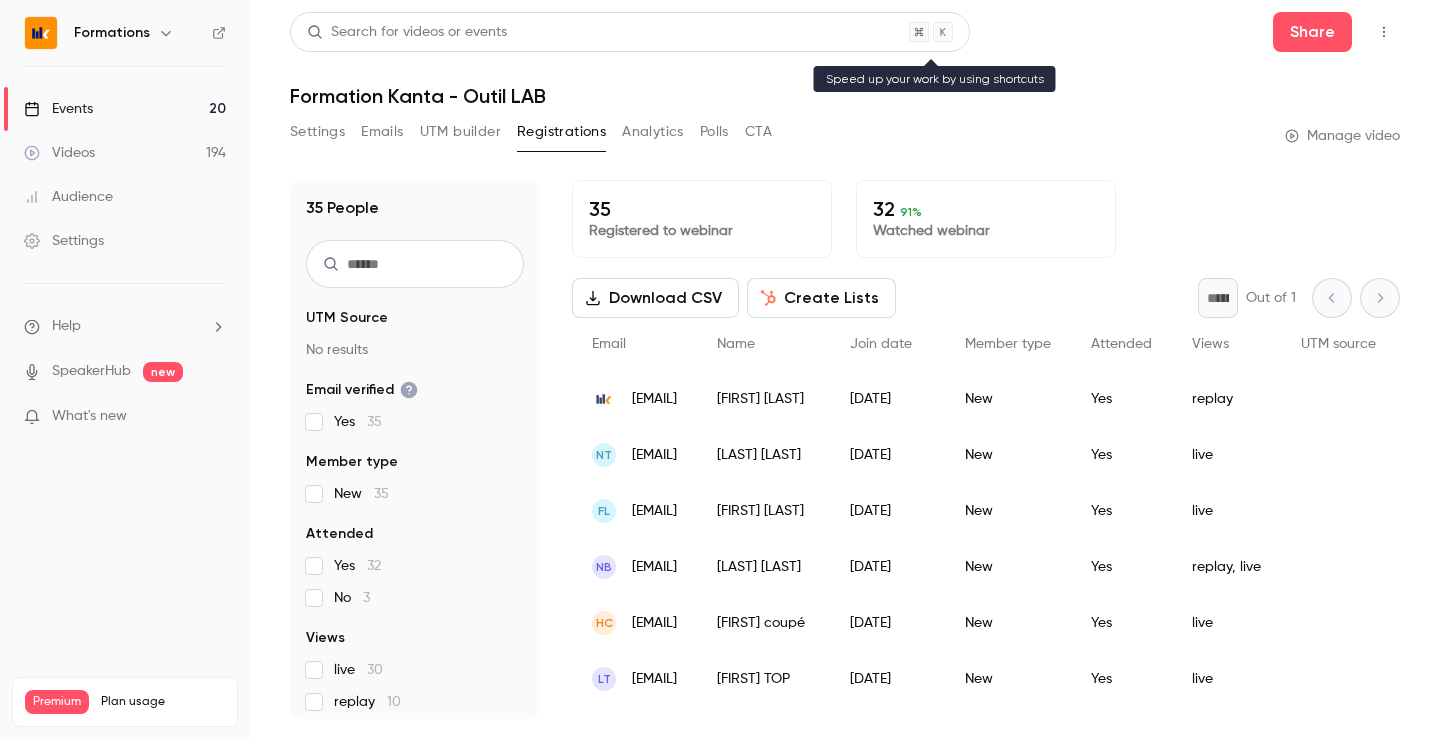 click on "Search for videos or events" at bounding box center (407, 32) 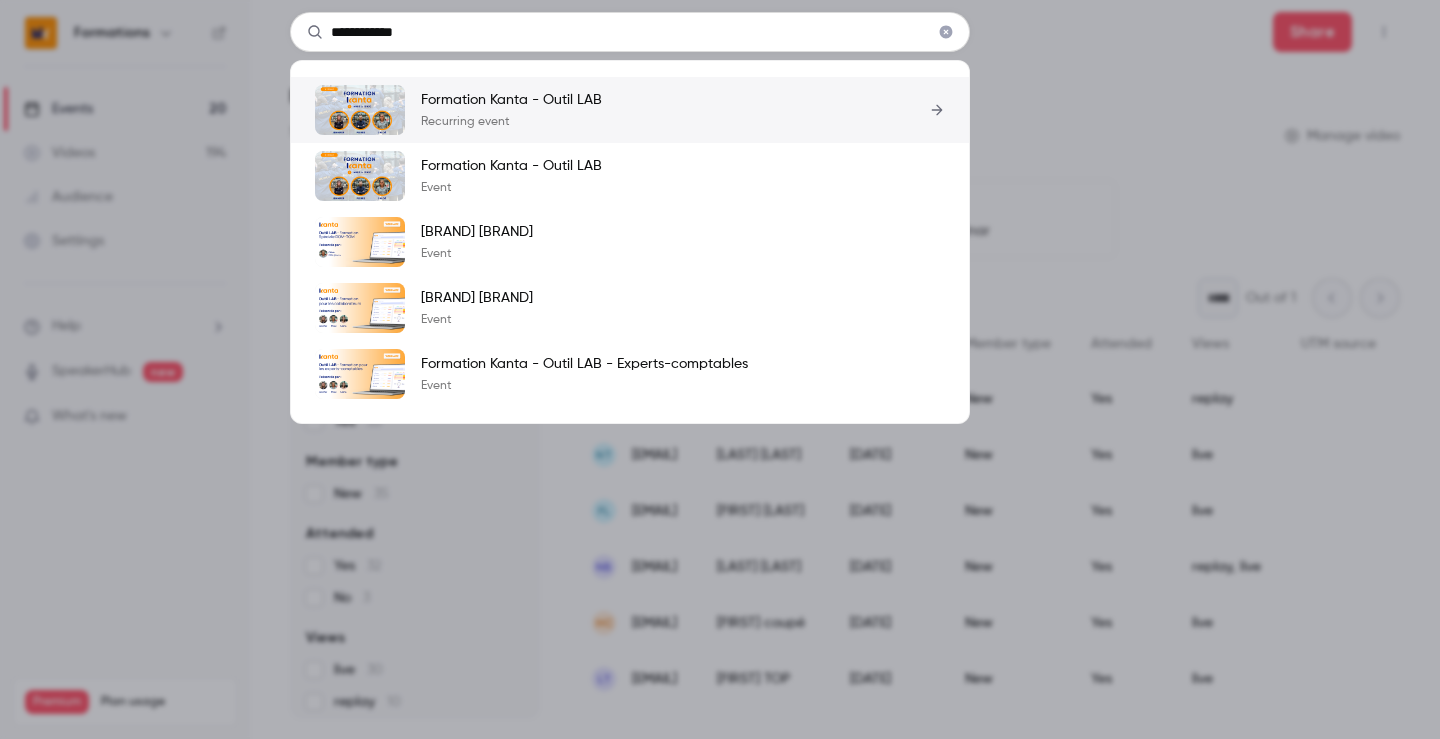 type on "**********" 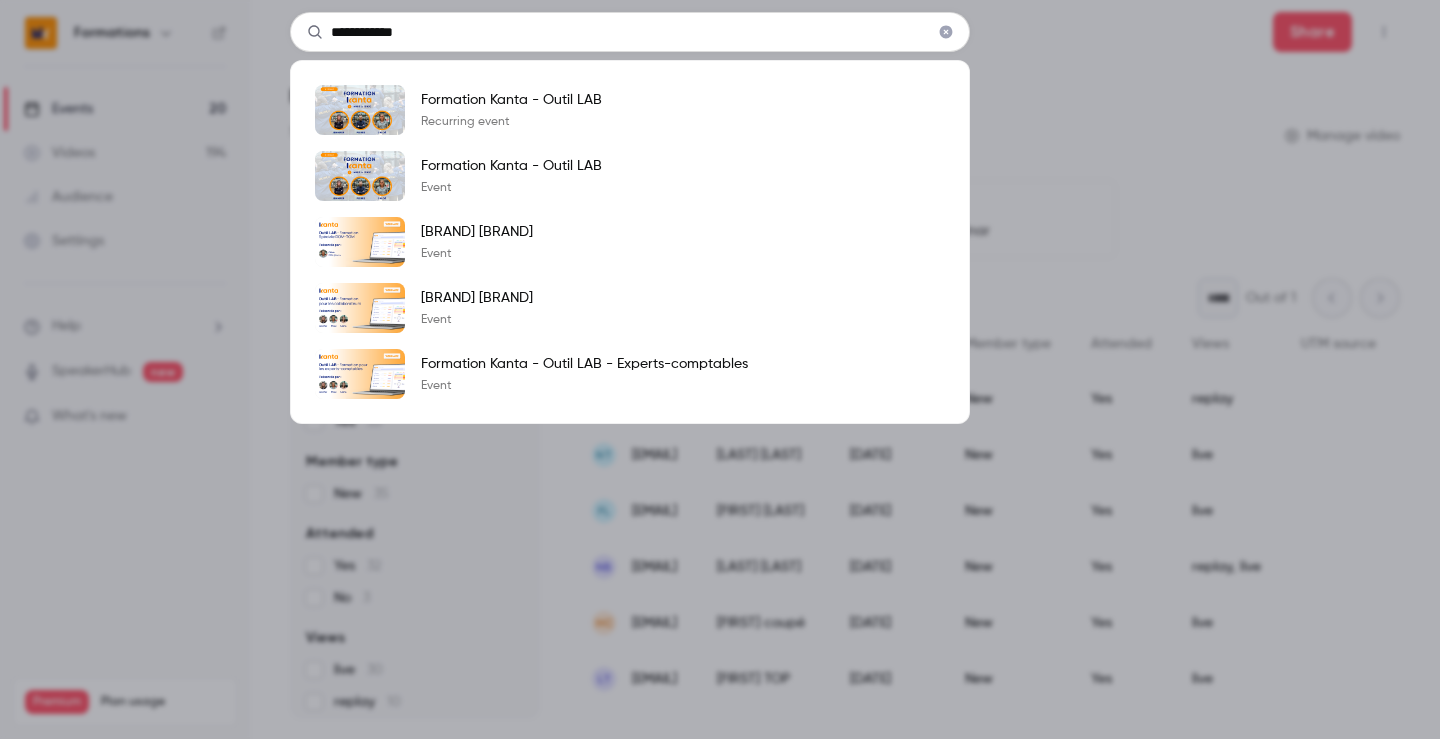 click on "[BRAND] [BRAND] [BRAND] [BRAND] [BRAND] [BRAND] [BRAND] [BRAND] [BRAND]" at bounding box center [720, 369] 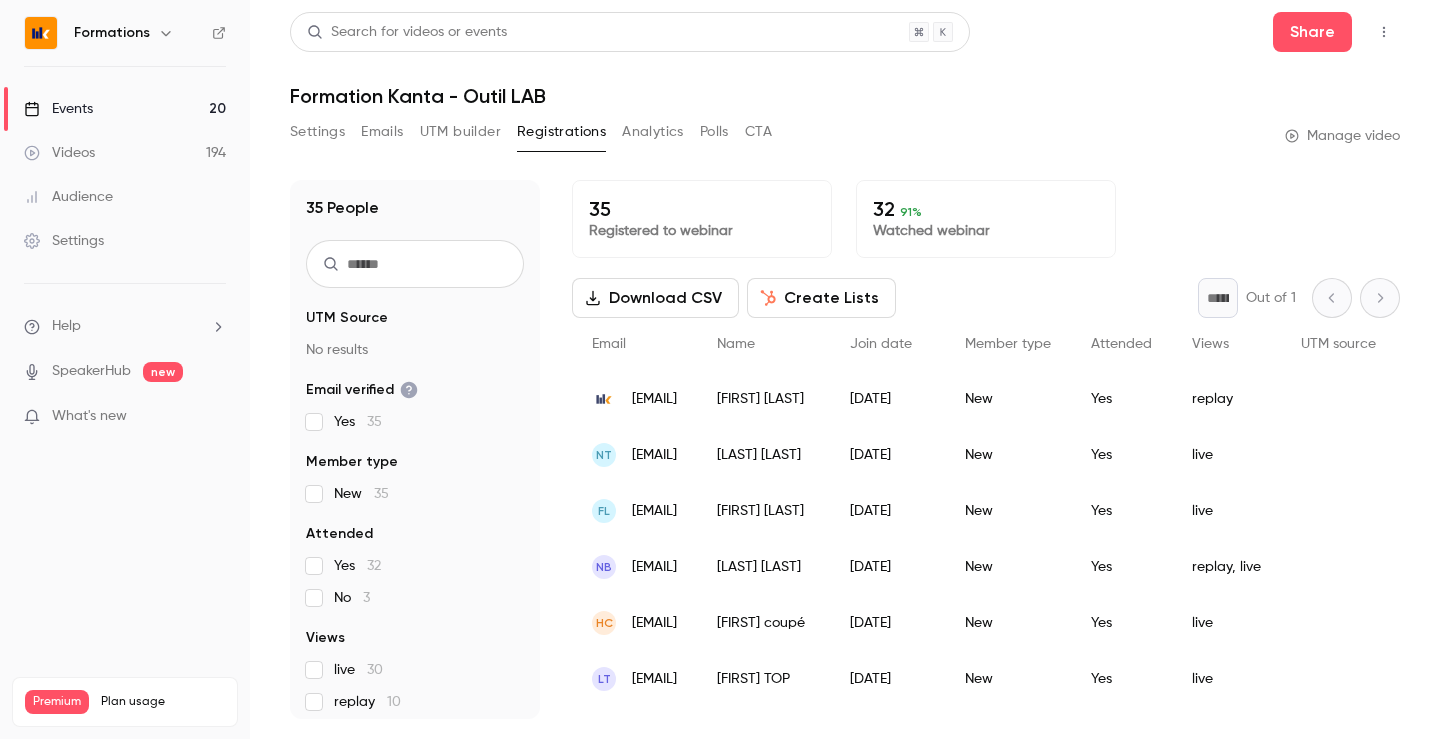 click on "Formations" at bounding box center [125, 33] 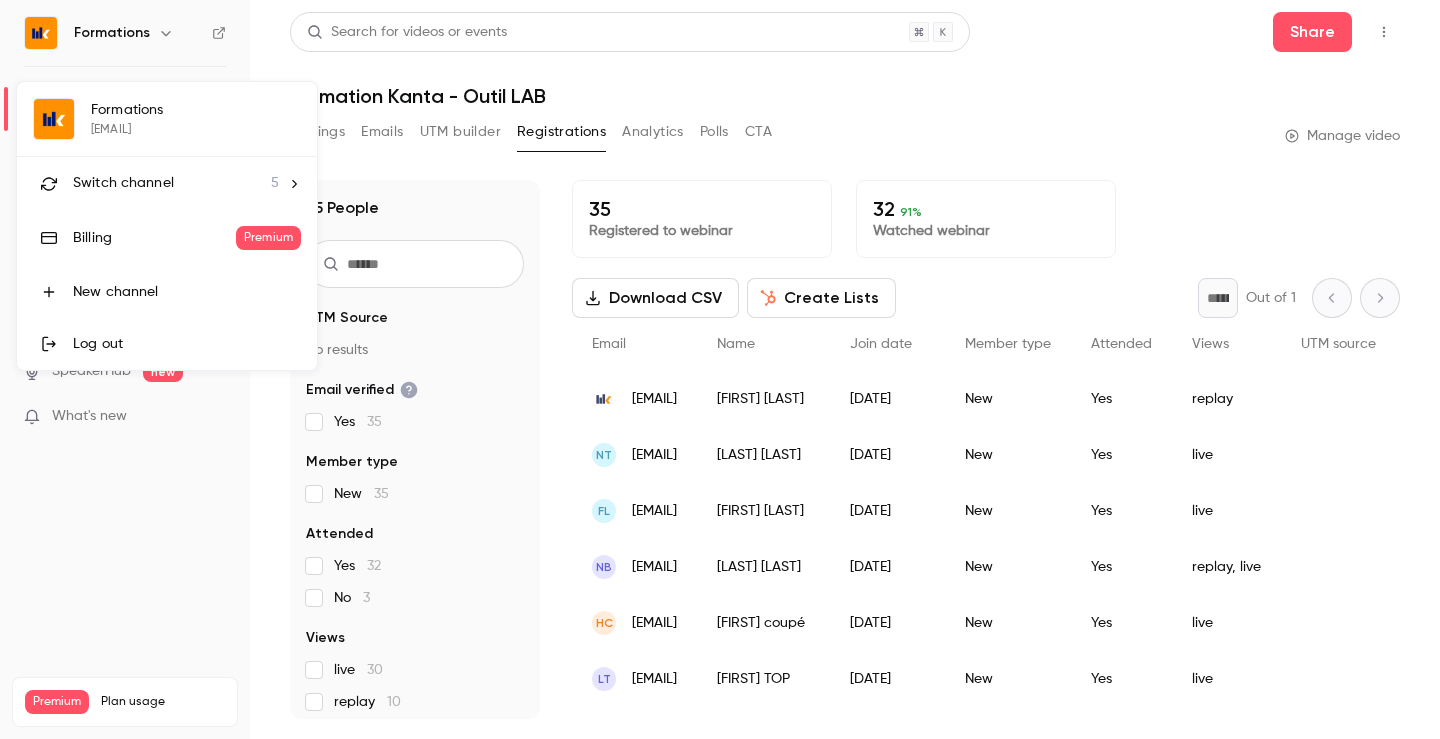 click on "Switch channel" at bounding box center (123, 183) 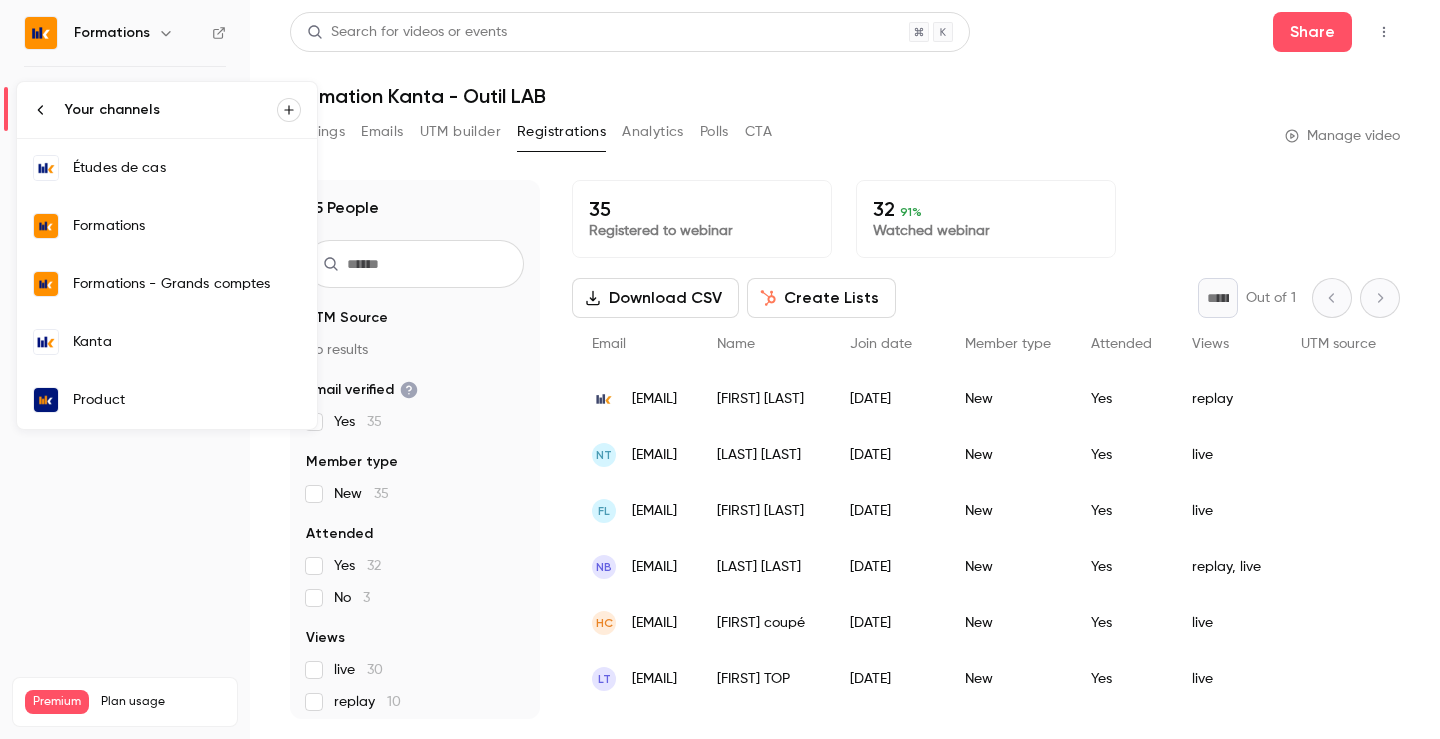 click on "Kanta" at bounding box center [167, 342] 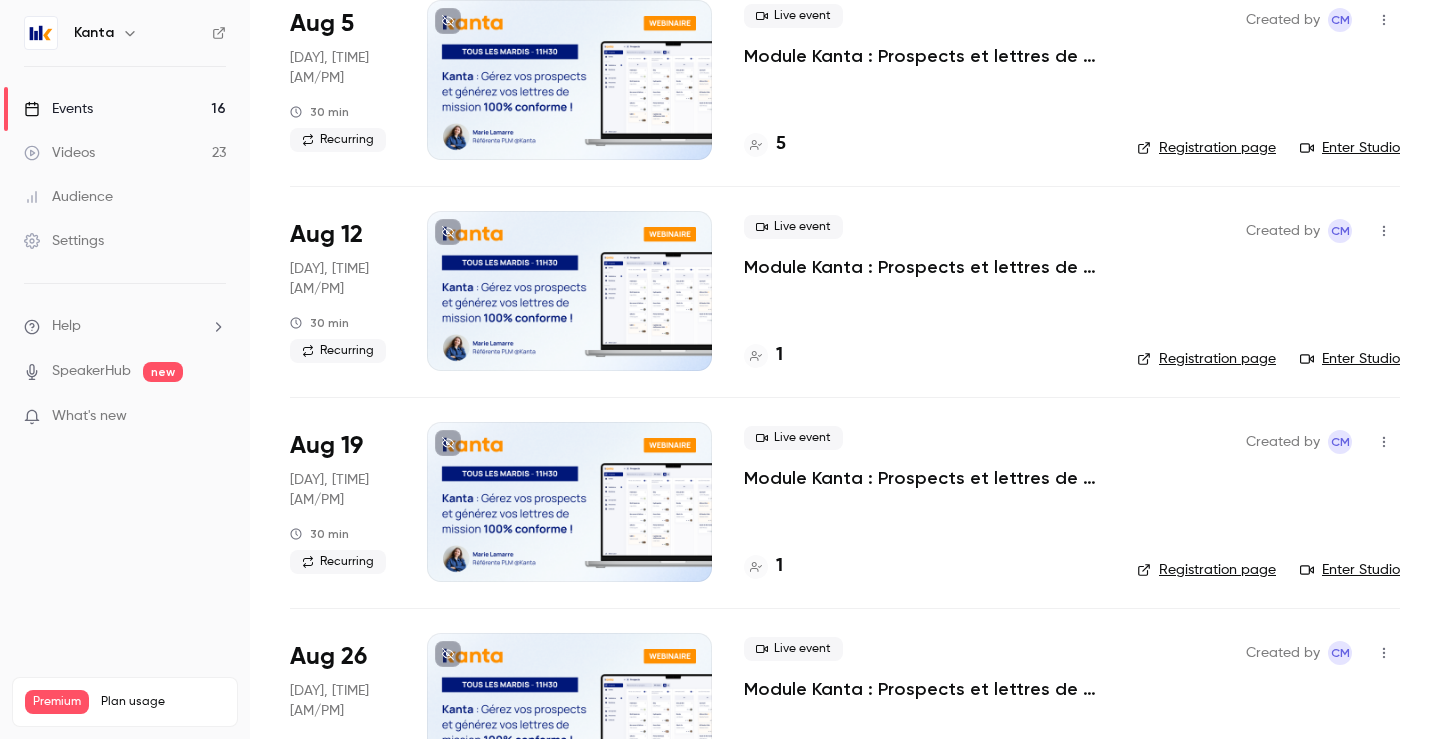 scroll, scrollTop: 0, scrollLeft: 0, axis: both 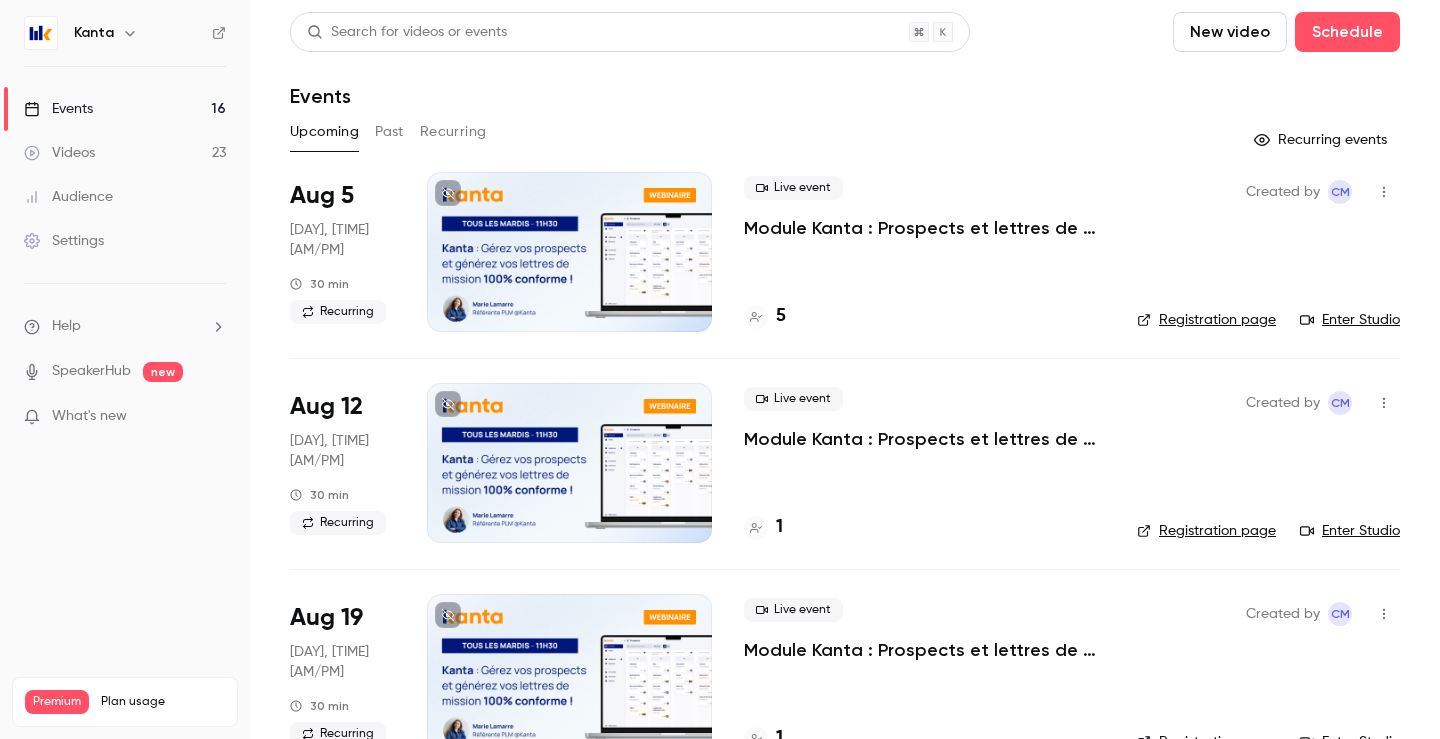 click on "Past" at bounding box center (389, 132) 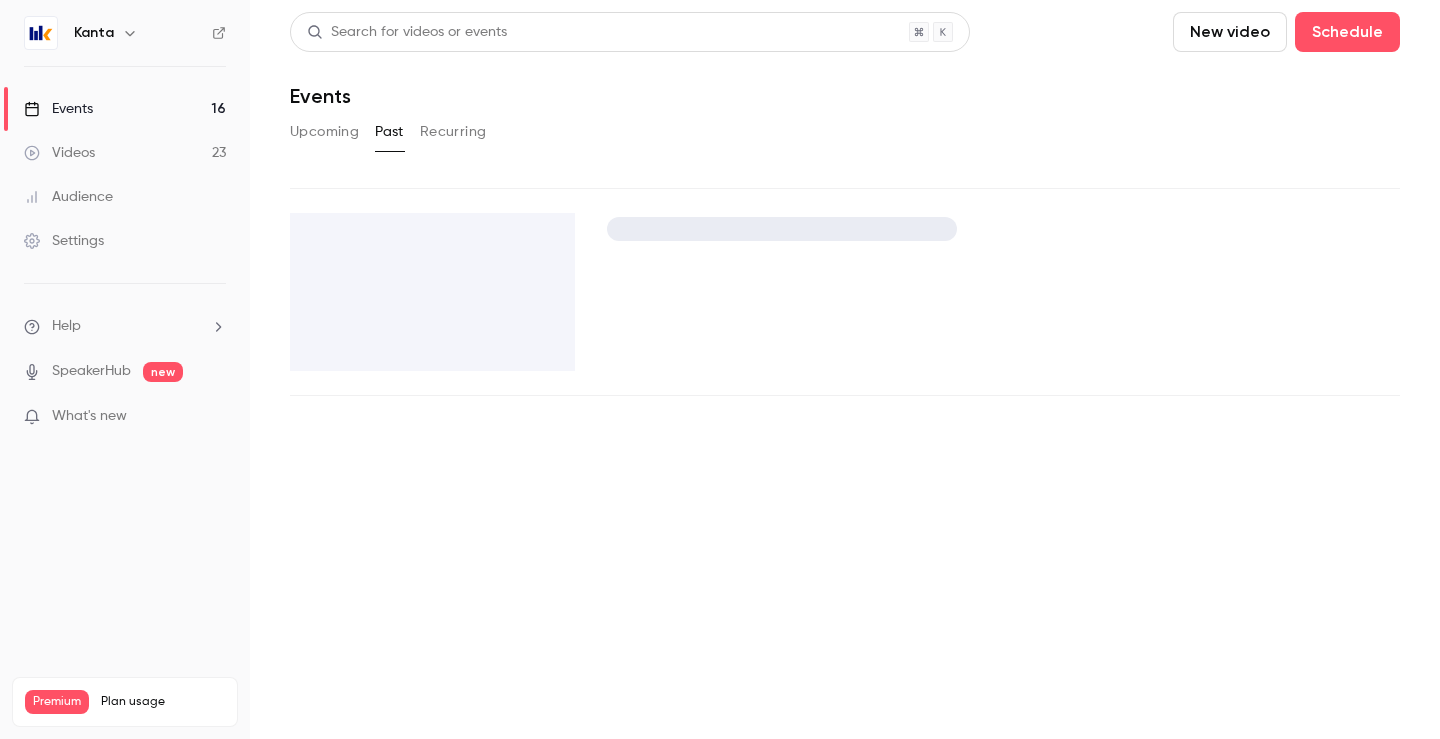 click on "Recurring" at bounding box center [453, 132] 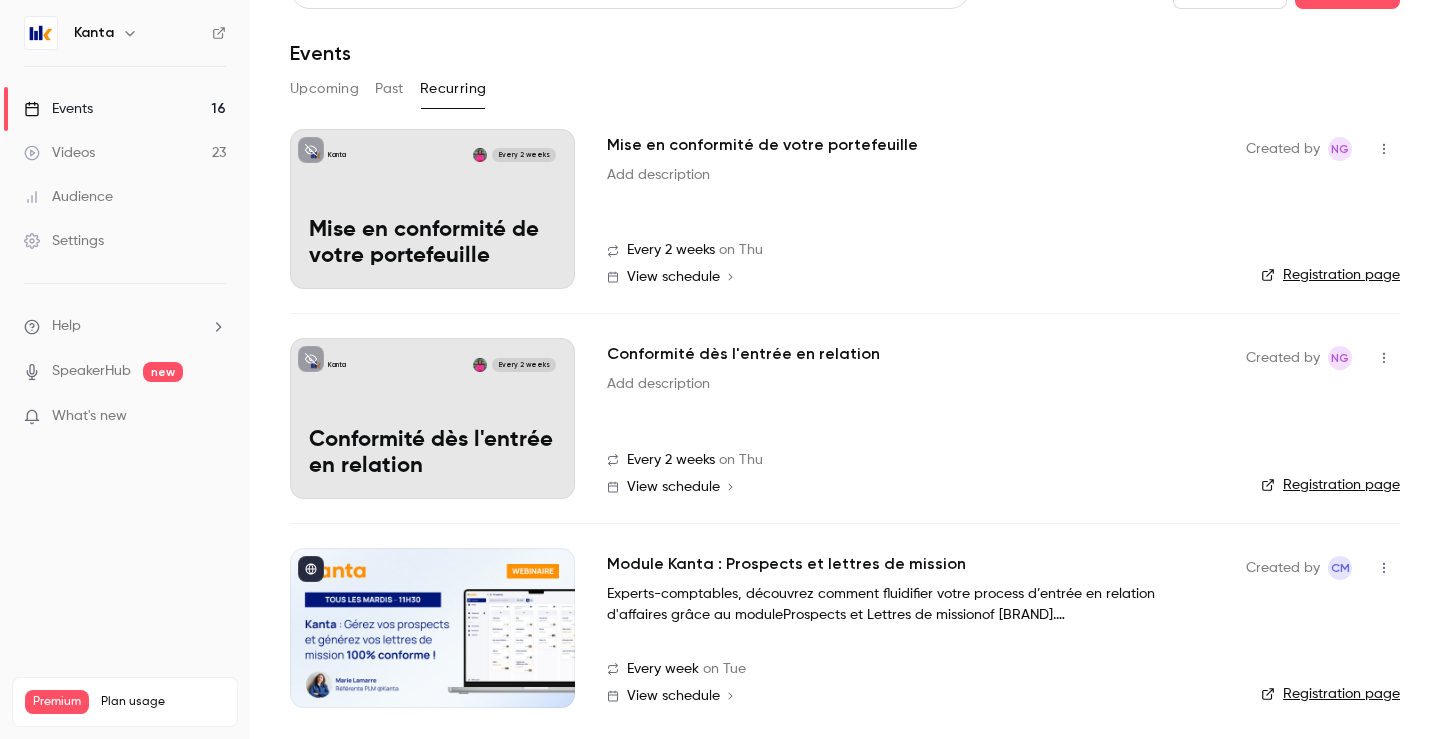 scroll, scrollTop: 0, scrollLeft: 0, axis: both 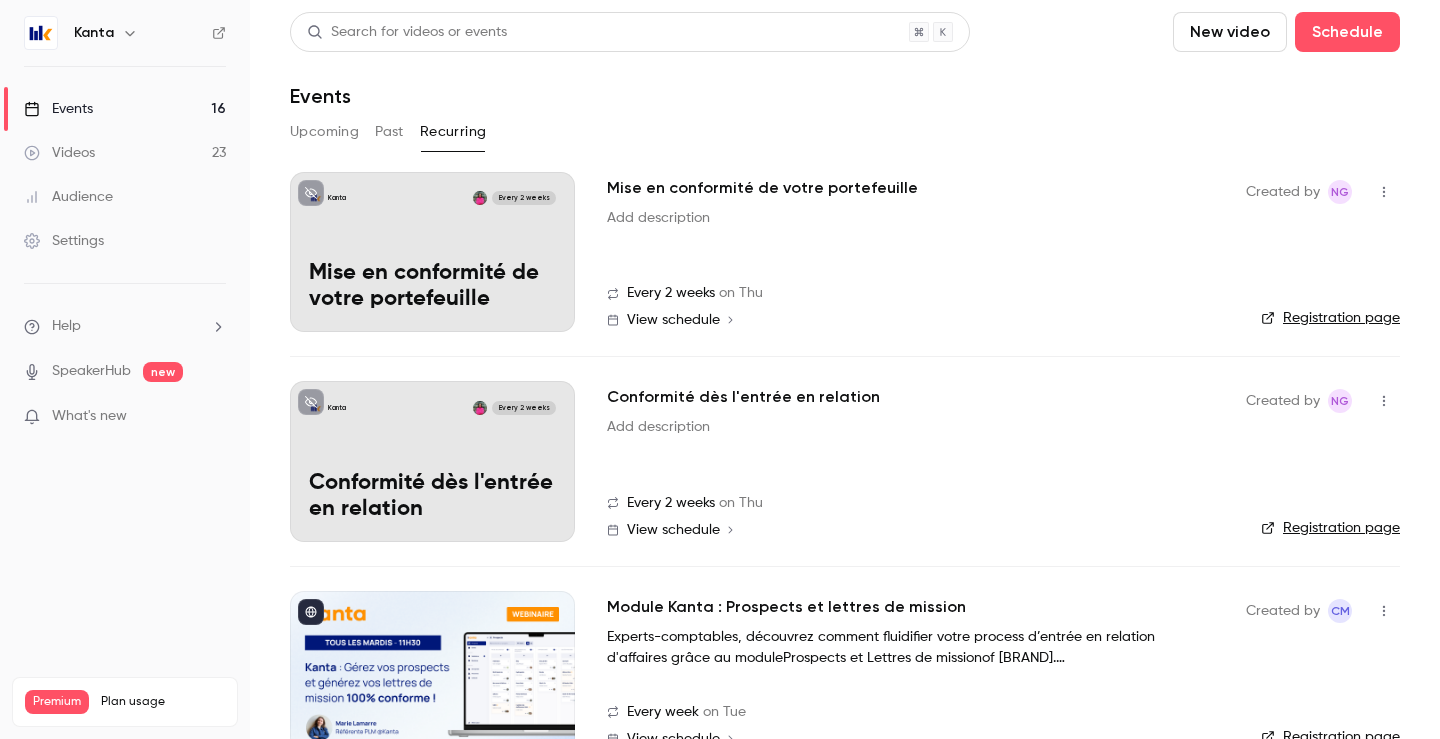 click on "Upcoming" at bounding box center (324, 132) 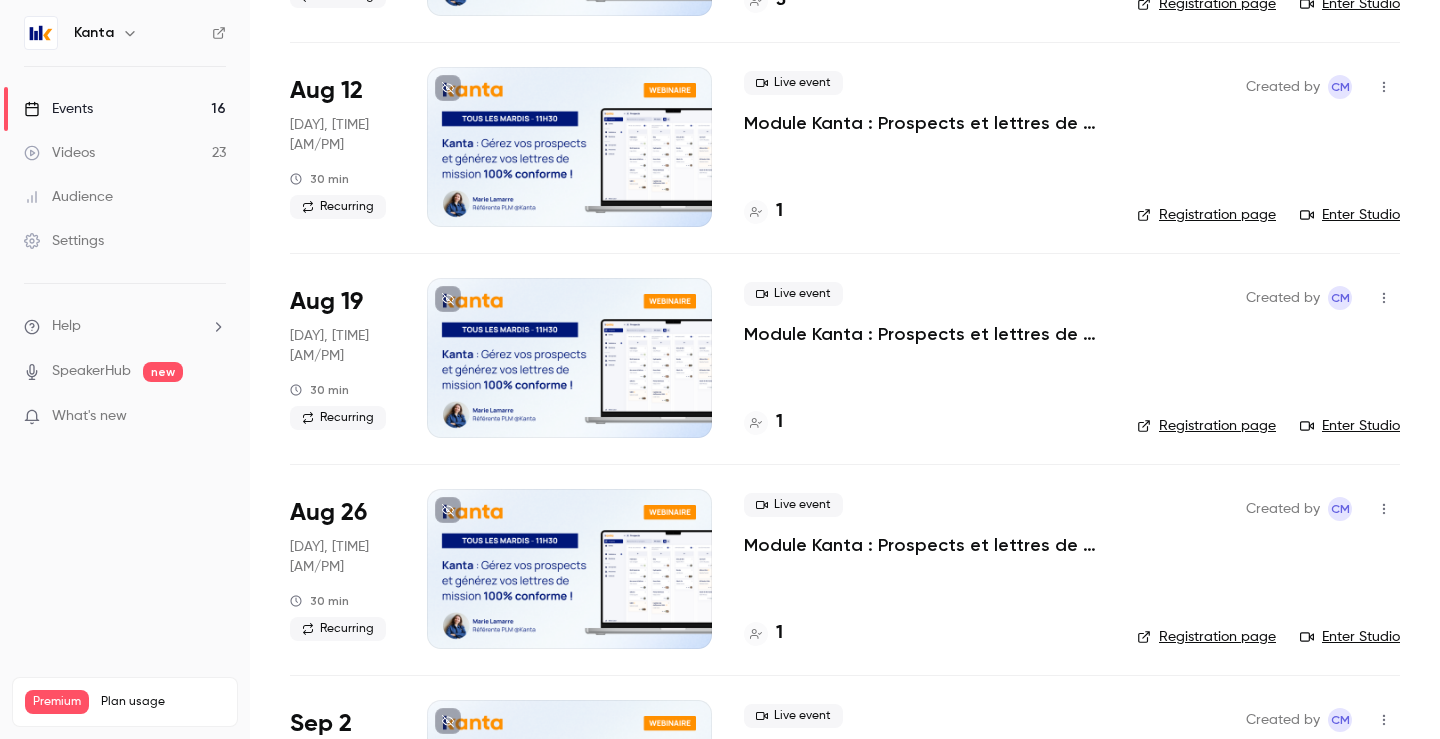 scroll, scrollTop: 13, scrollLeft: 0, axis: vertical 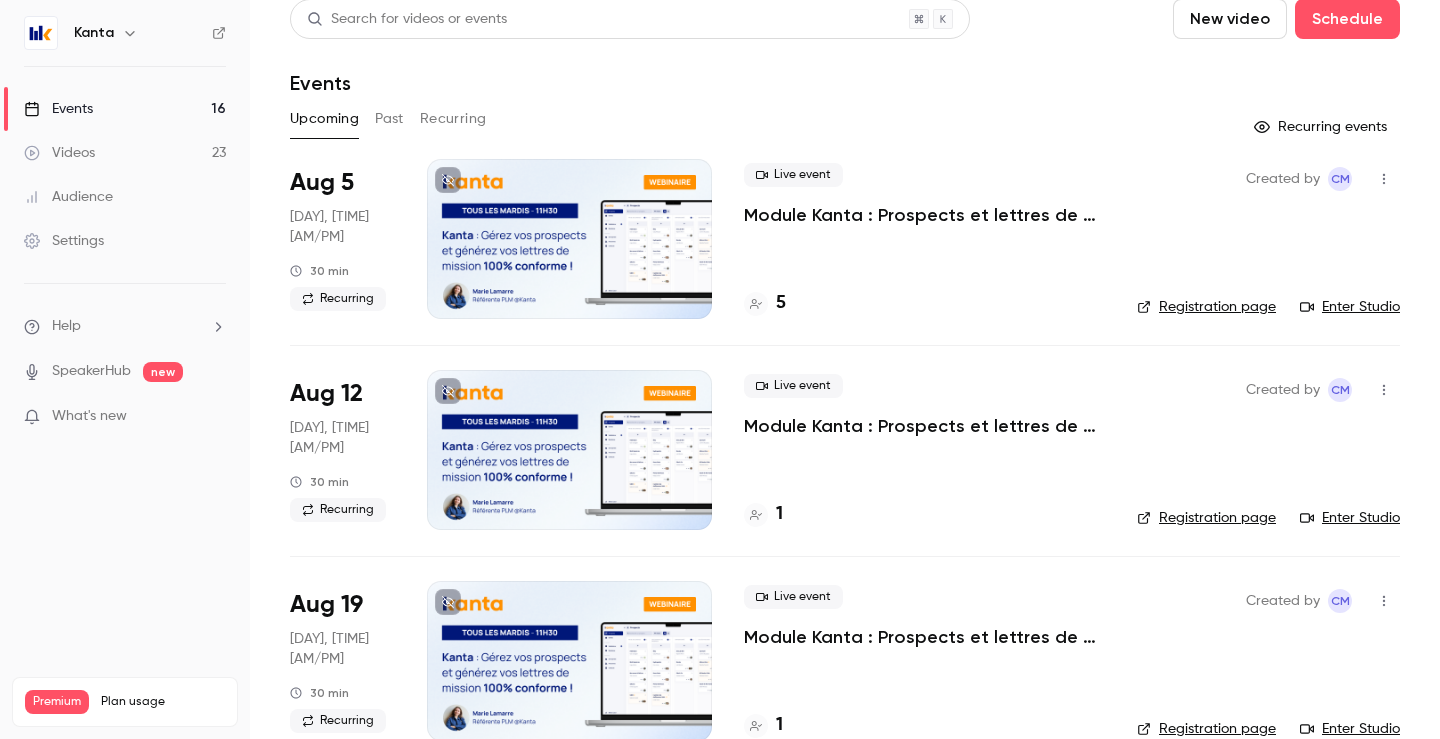 click 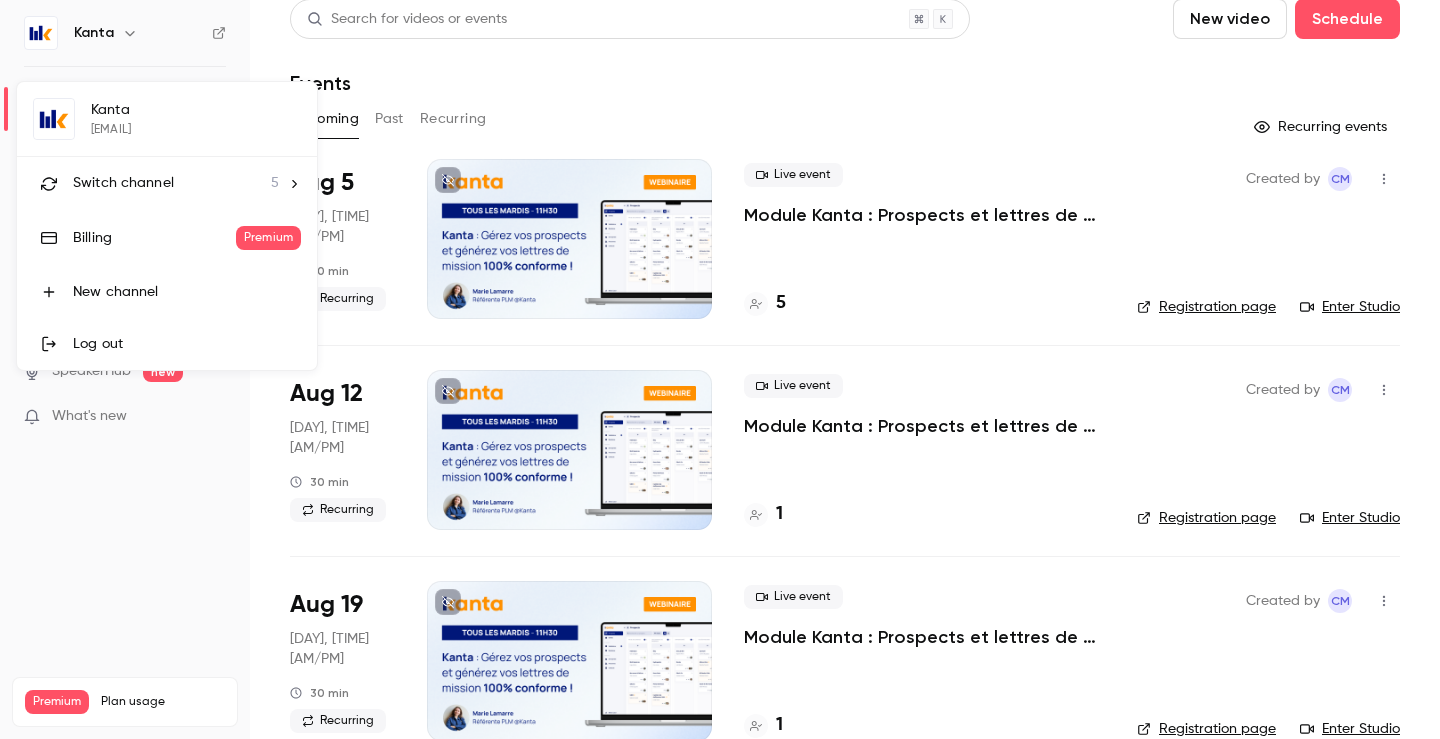 click on "Switch channel 5" at bounding box center [167, 183] 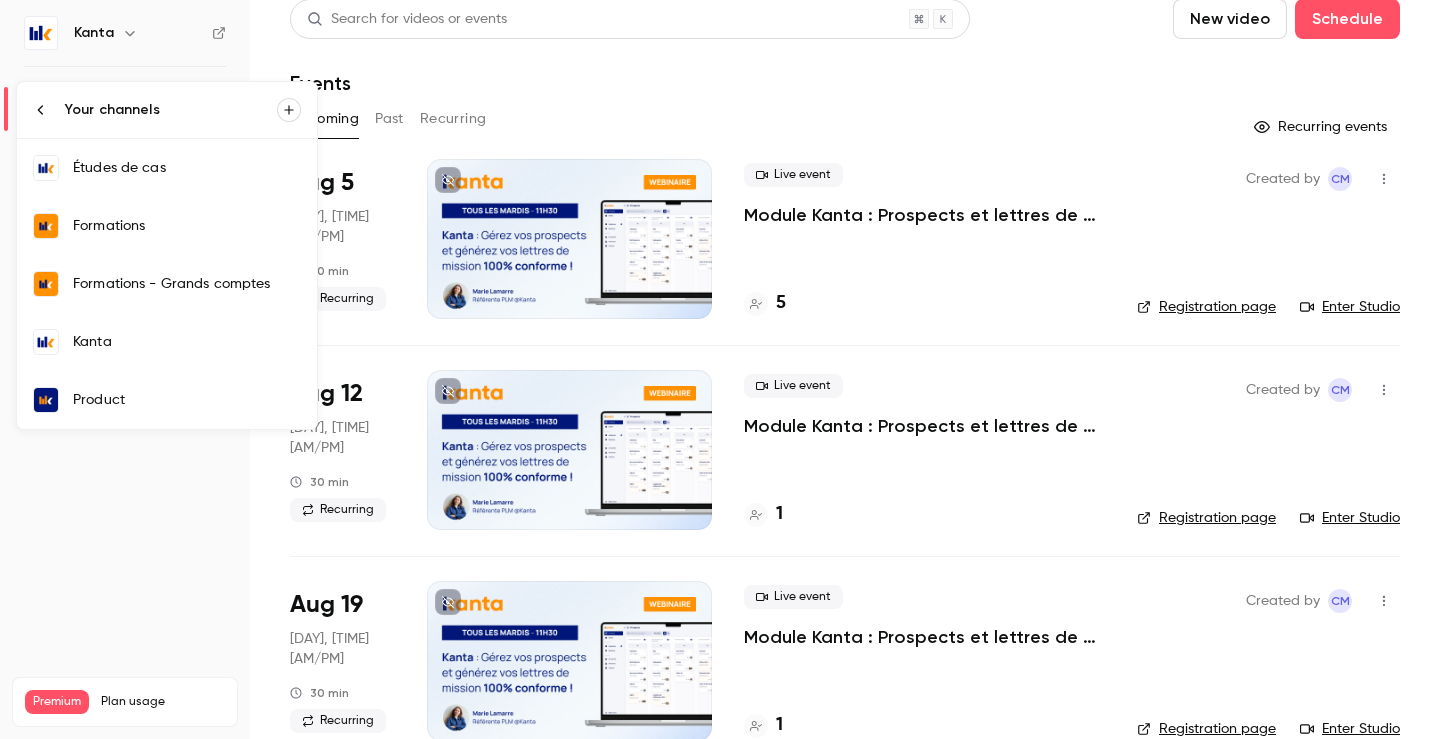 click on "Études de cas" at bounding box center (187, 168) 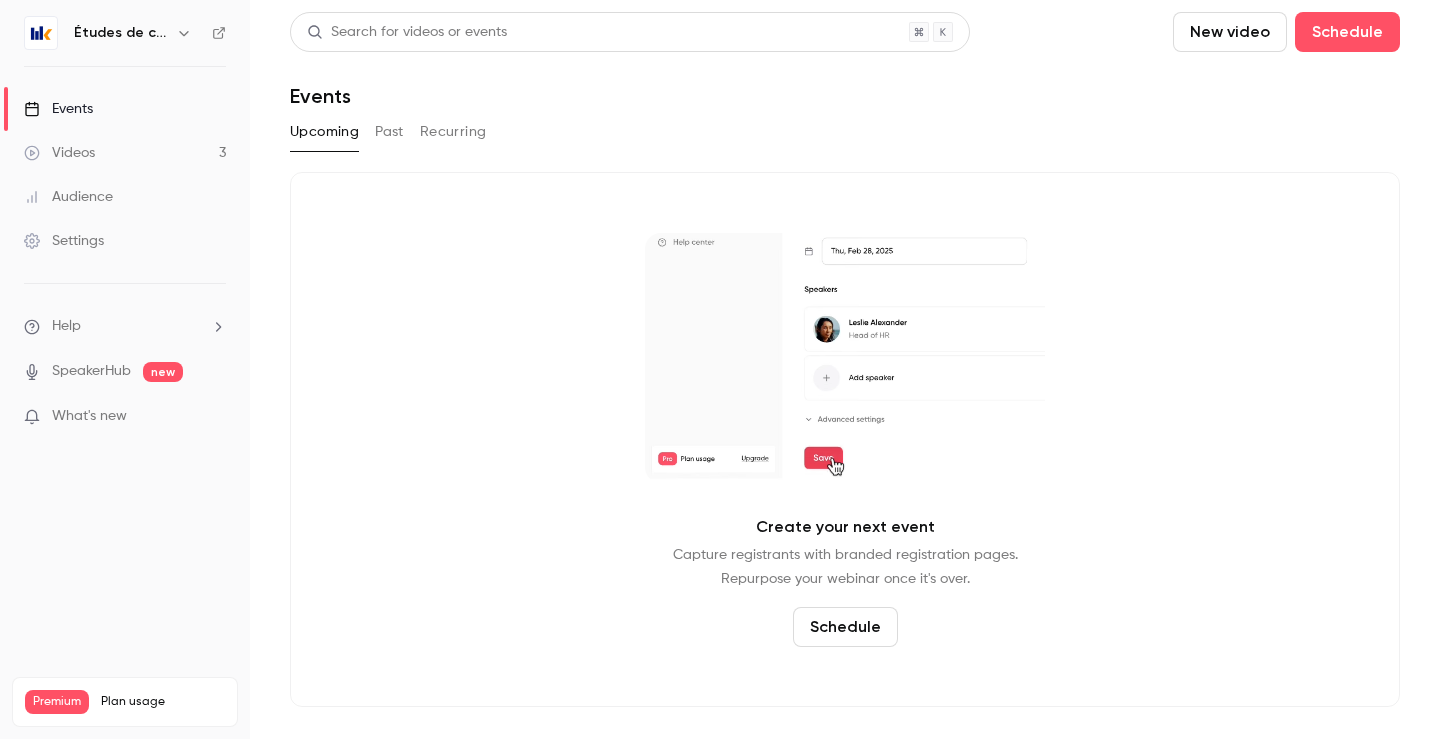 click at bounding box center [184, 33] 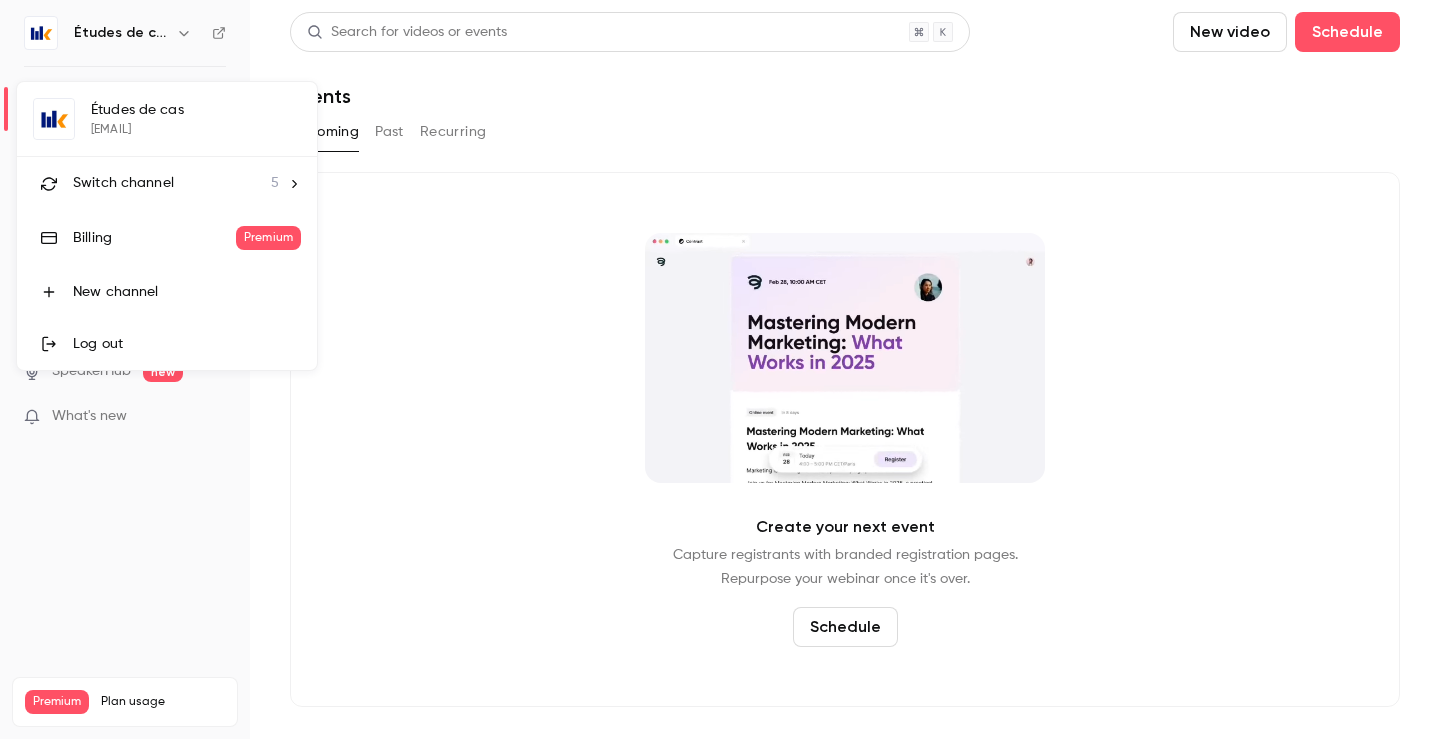 click at bounding box center [720, 369] 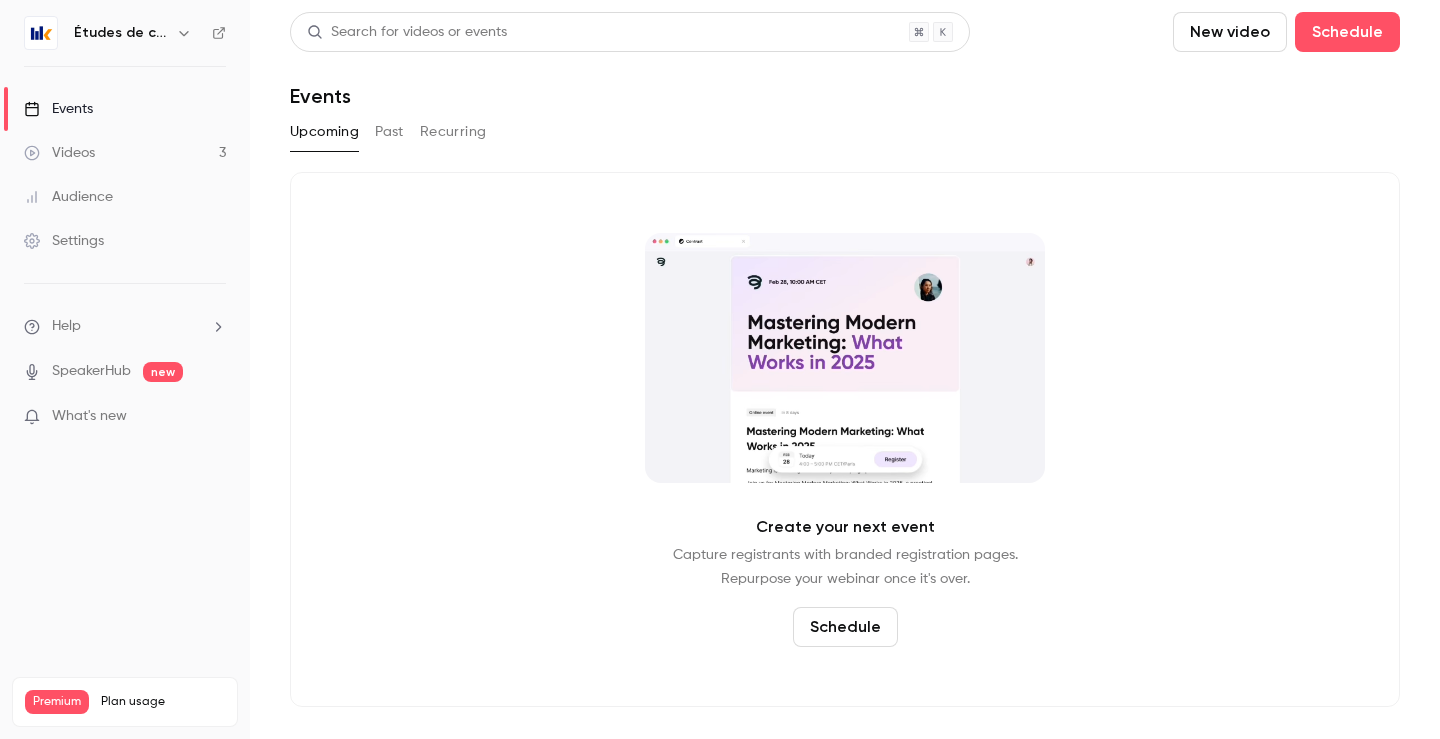 click on "Search for videos or events" at bounding box center (407, 32) 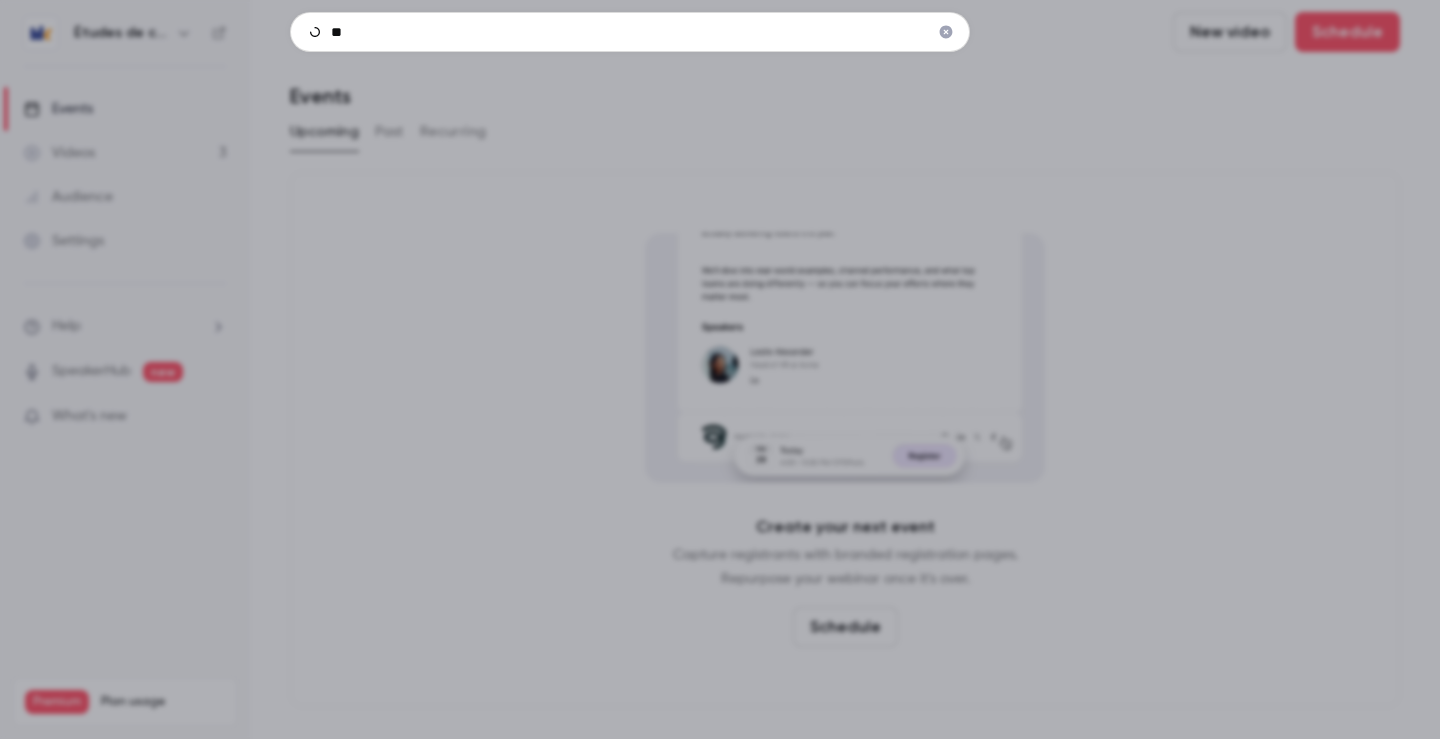 type on "*" 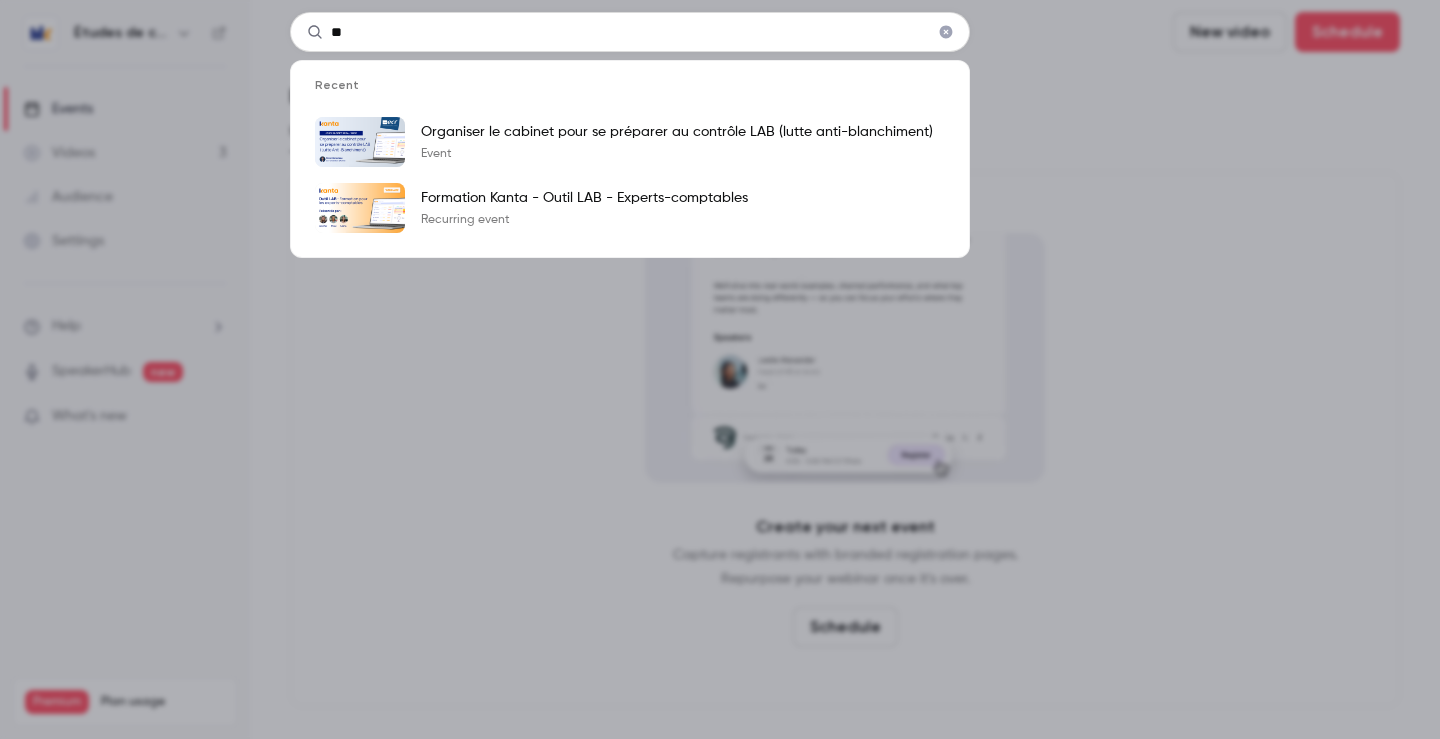 type on "***" 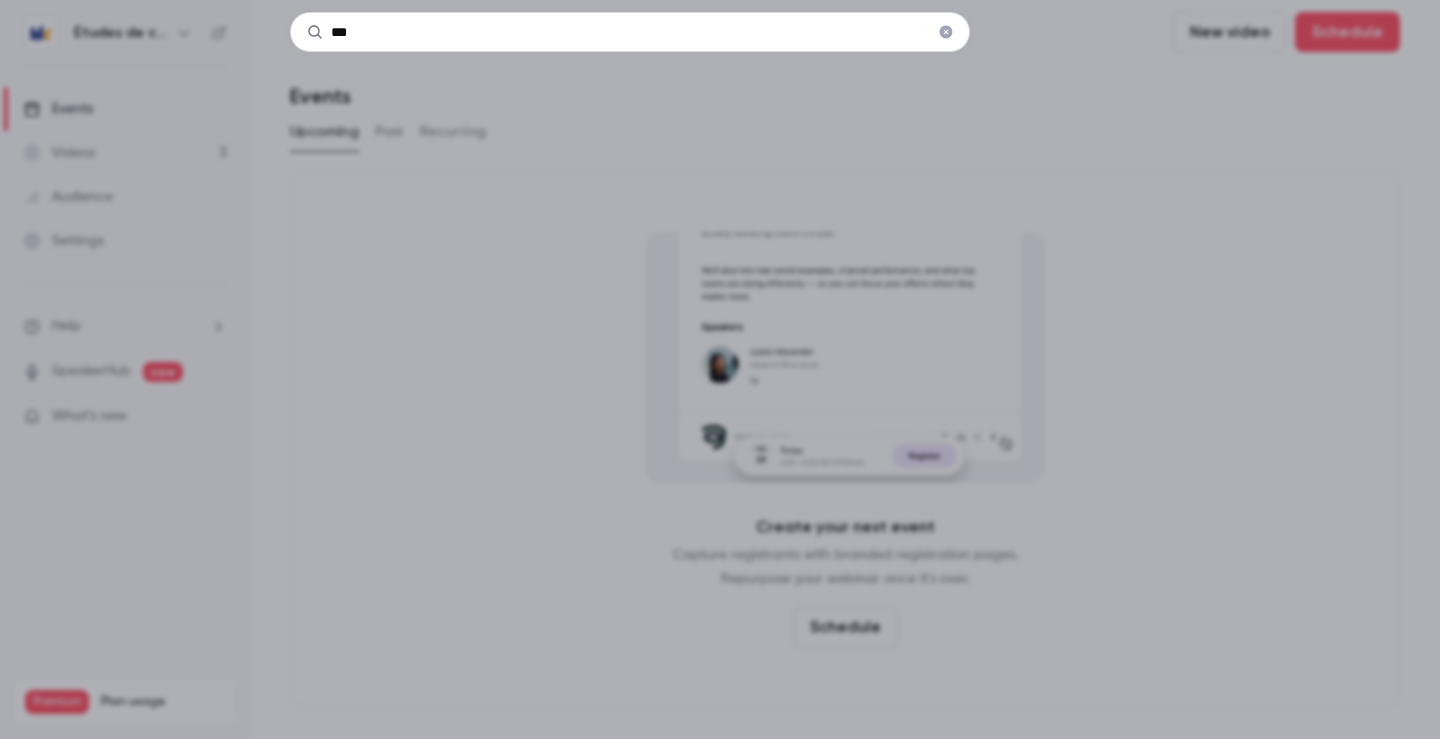 click on "***" at bounding box center (630, 32) 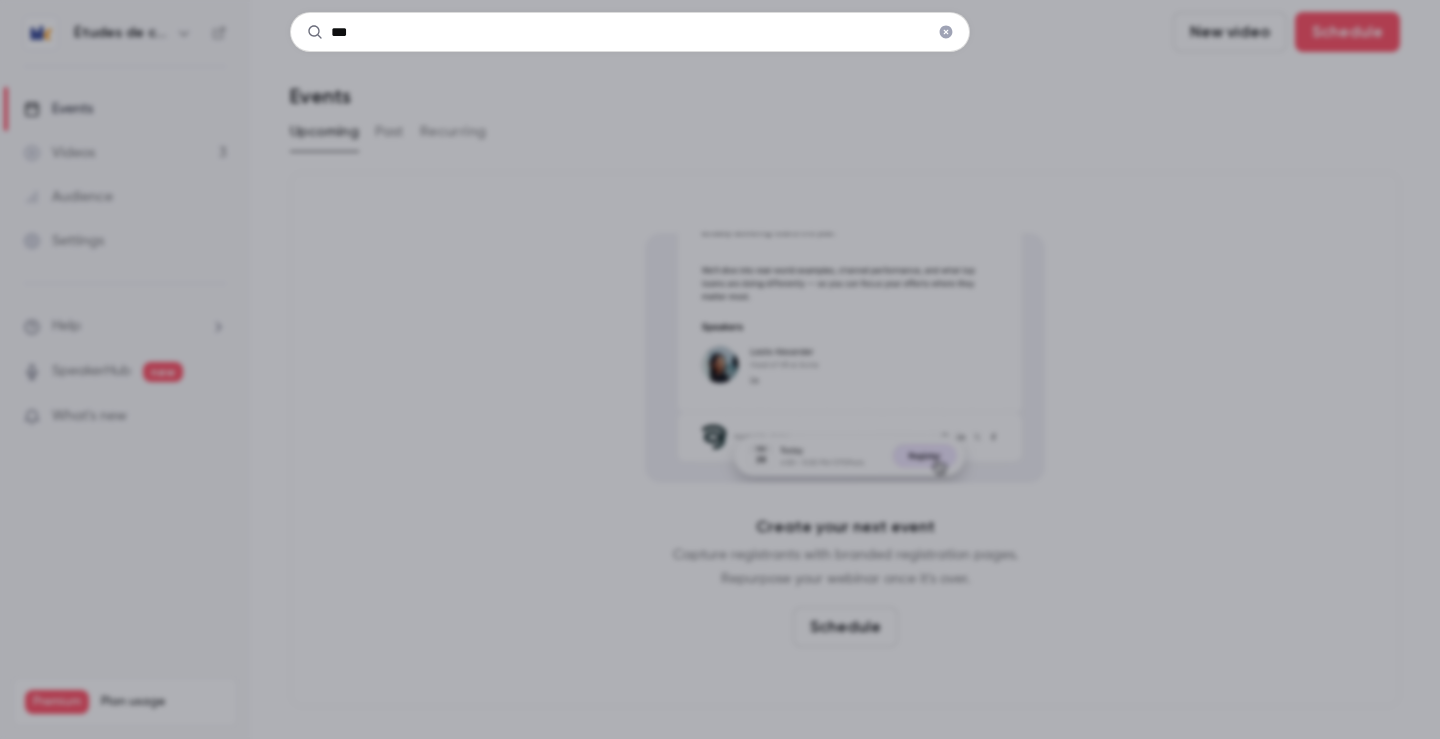 click on "***" at bounding box center [630, 32] 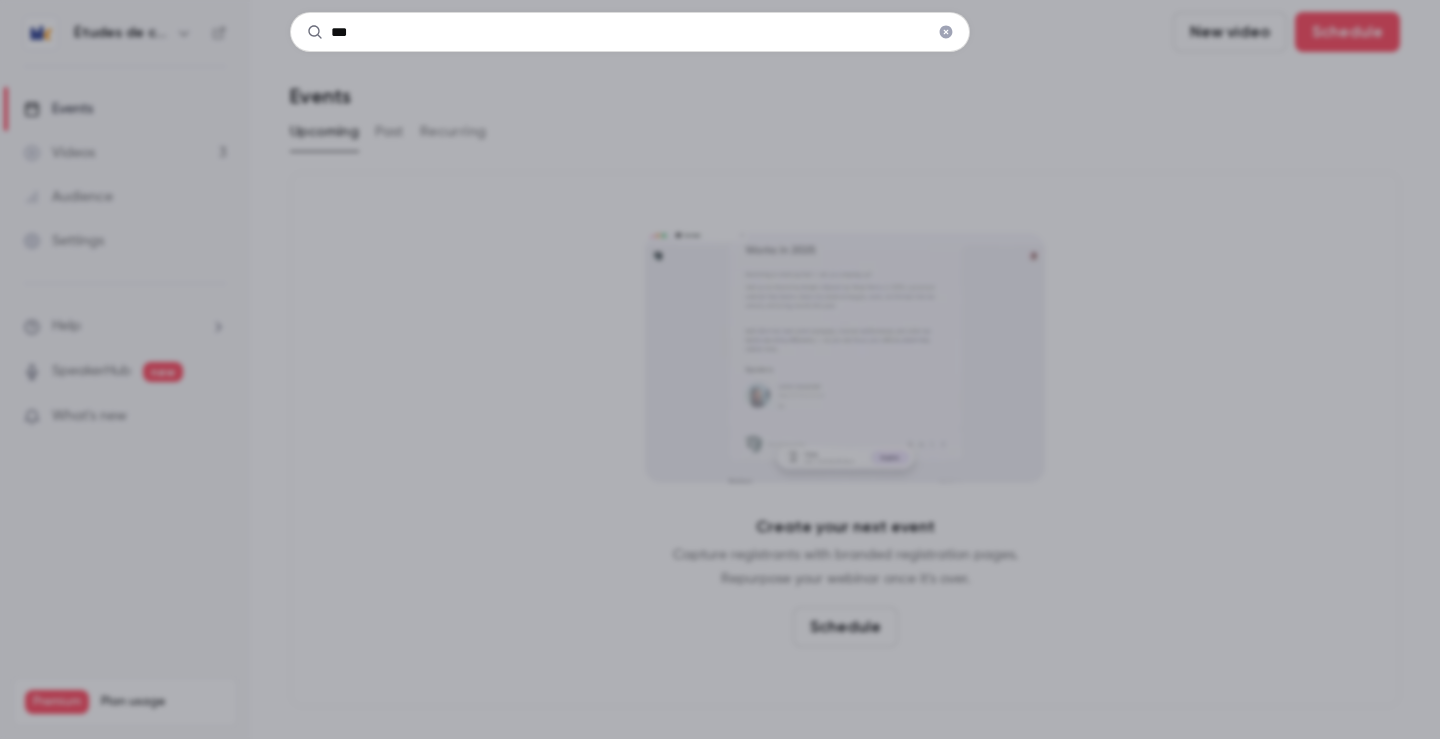 type 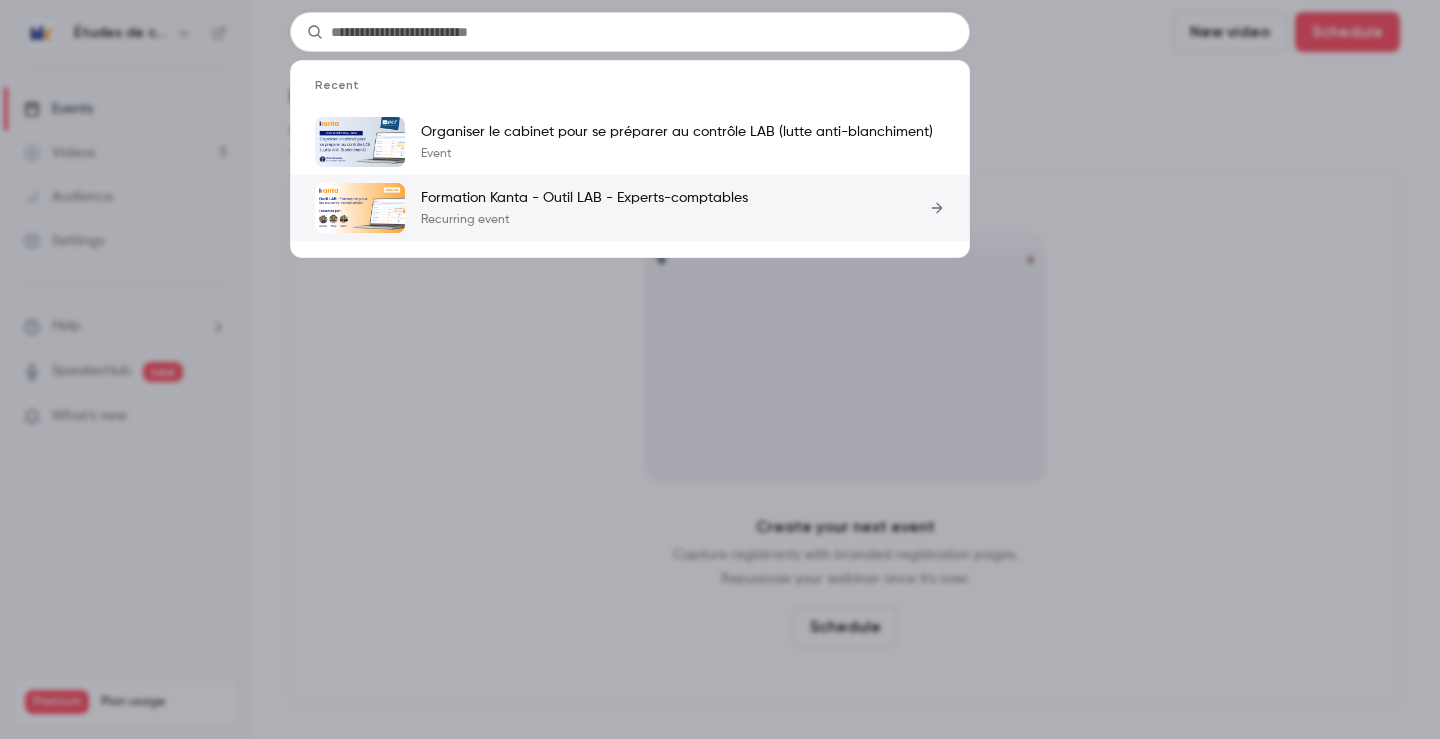 click on "Formation Kanta - Outil LAB - Experts-comptables Recurring event" at bounding box center (630, 208) 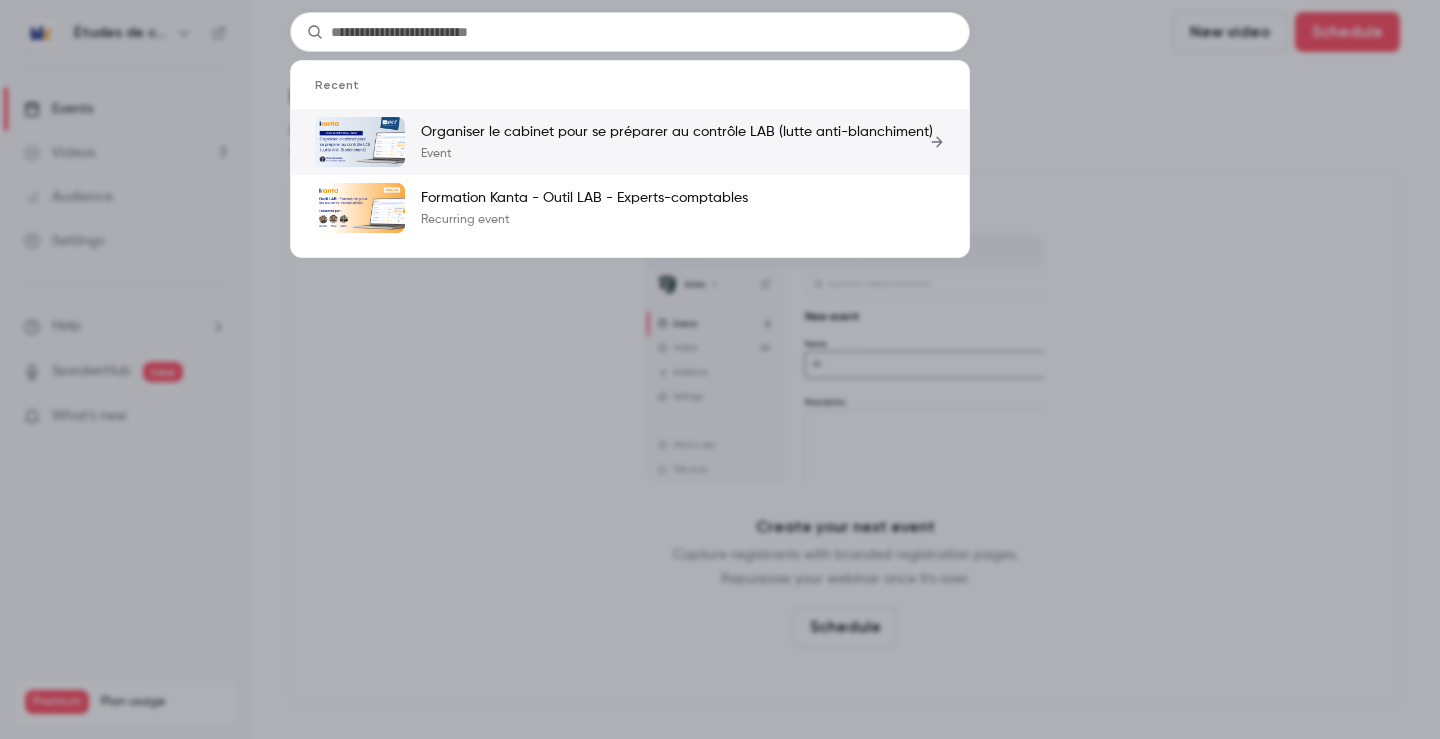 click at bounding box center [360, 142] 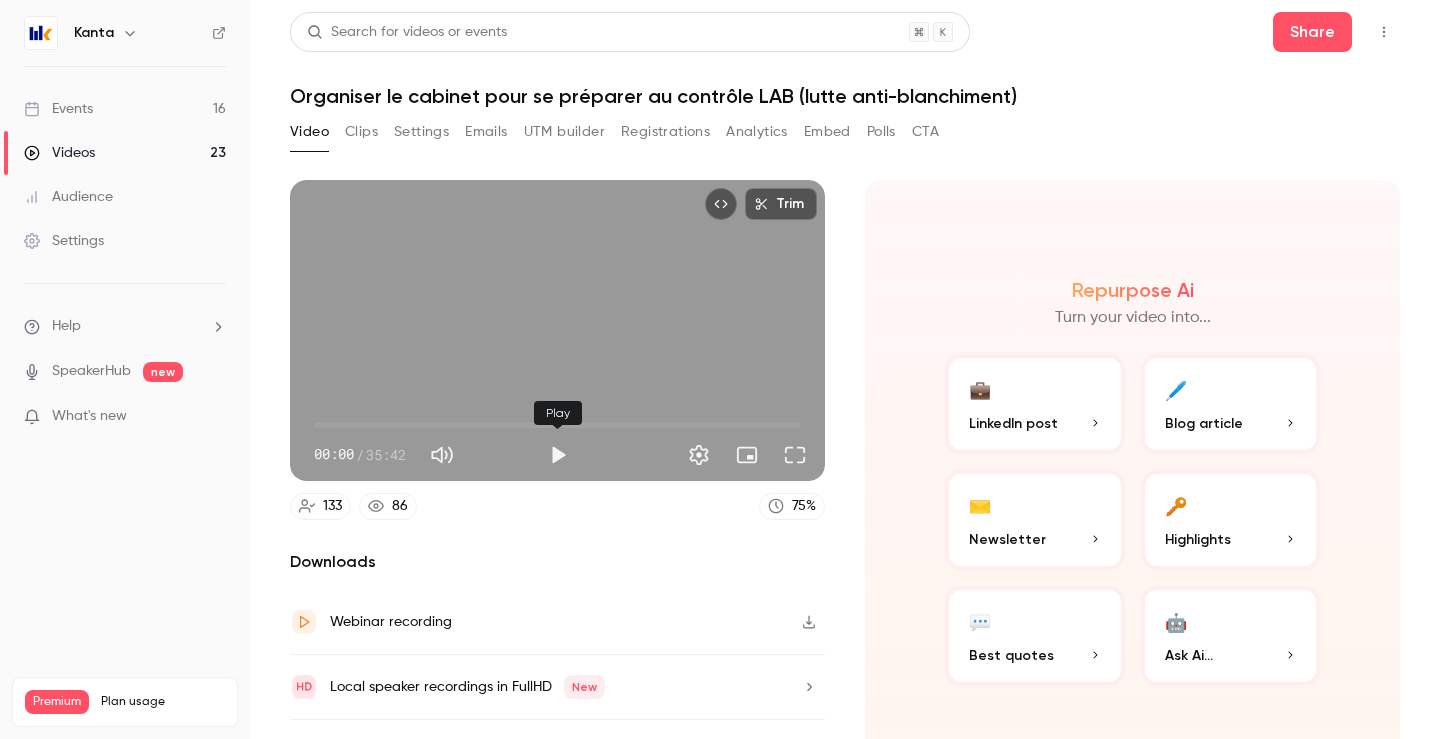 click at bounding box center [558, 455] 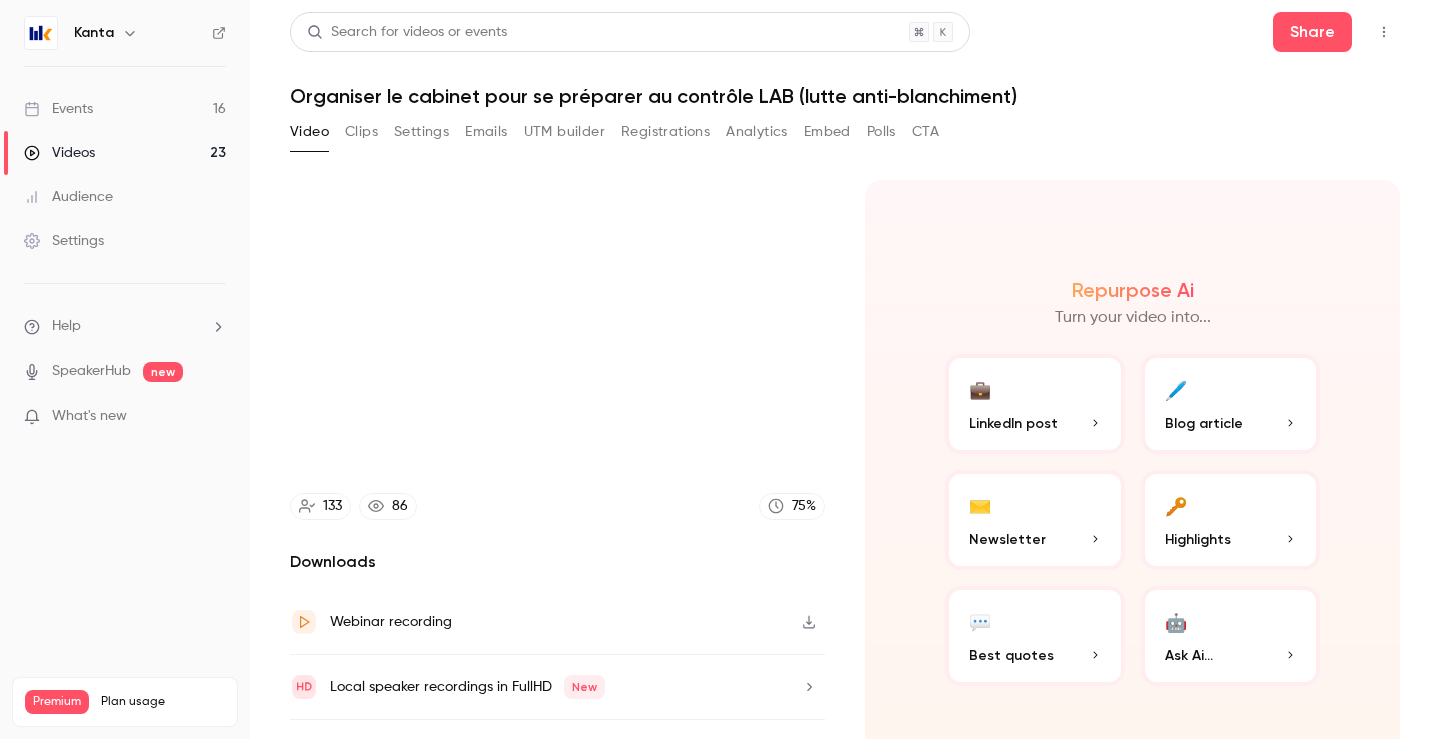 type on "*****" 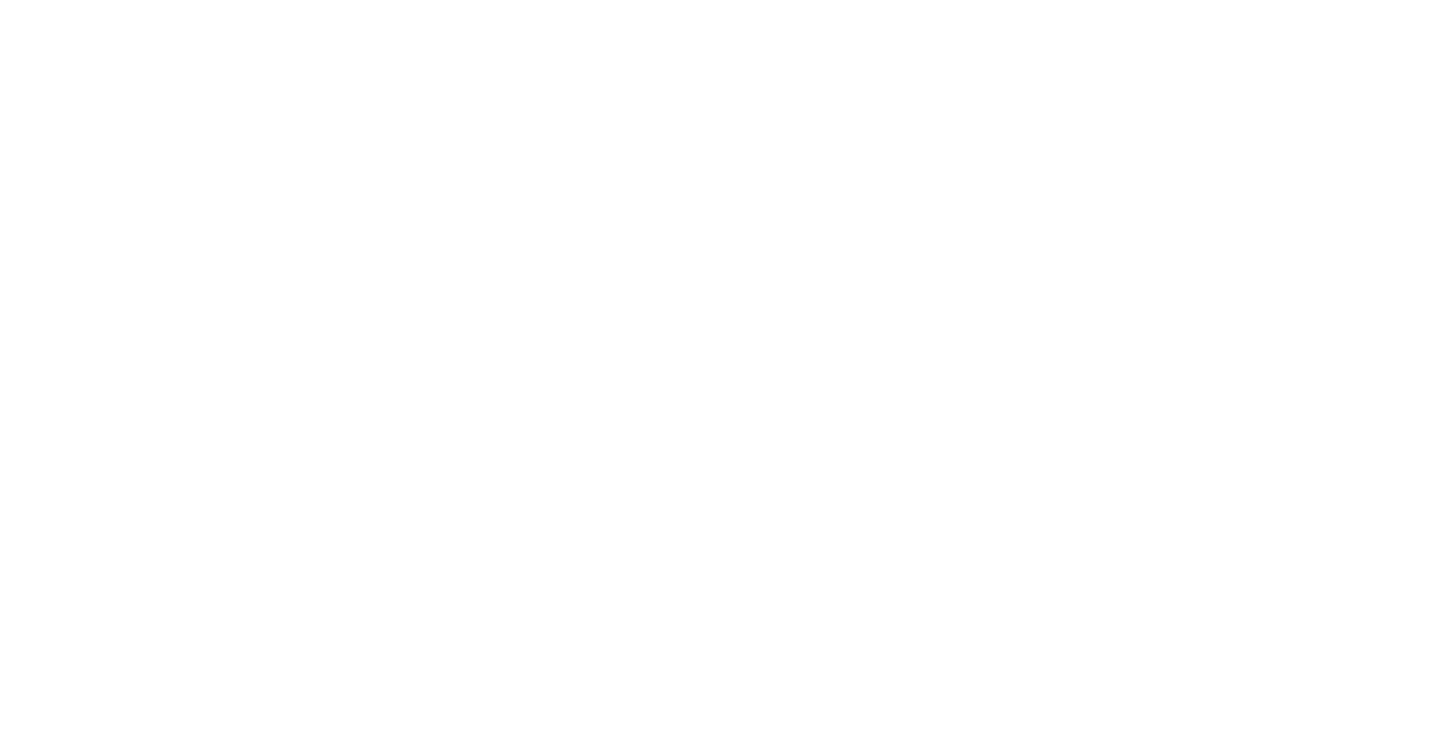 scroll, scrollTop: 0, scrollLeft: 0, axis: both 